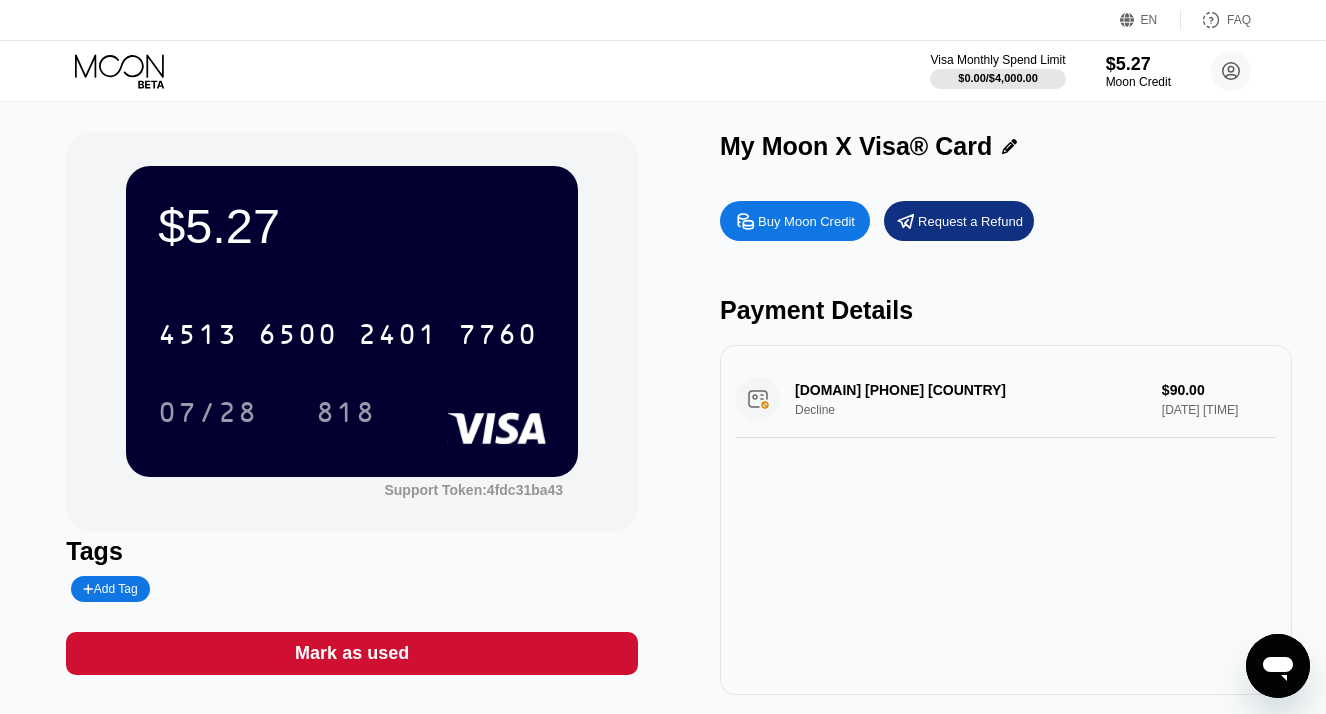 click on "Request a Refund" at bounding box center (959, 221) 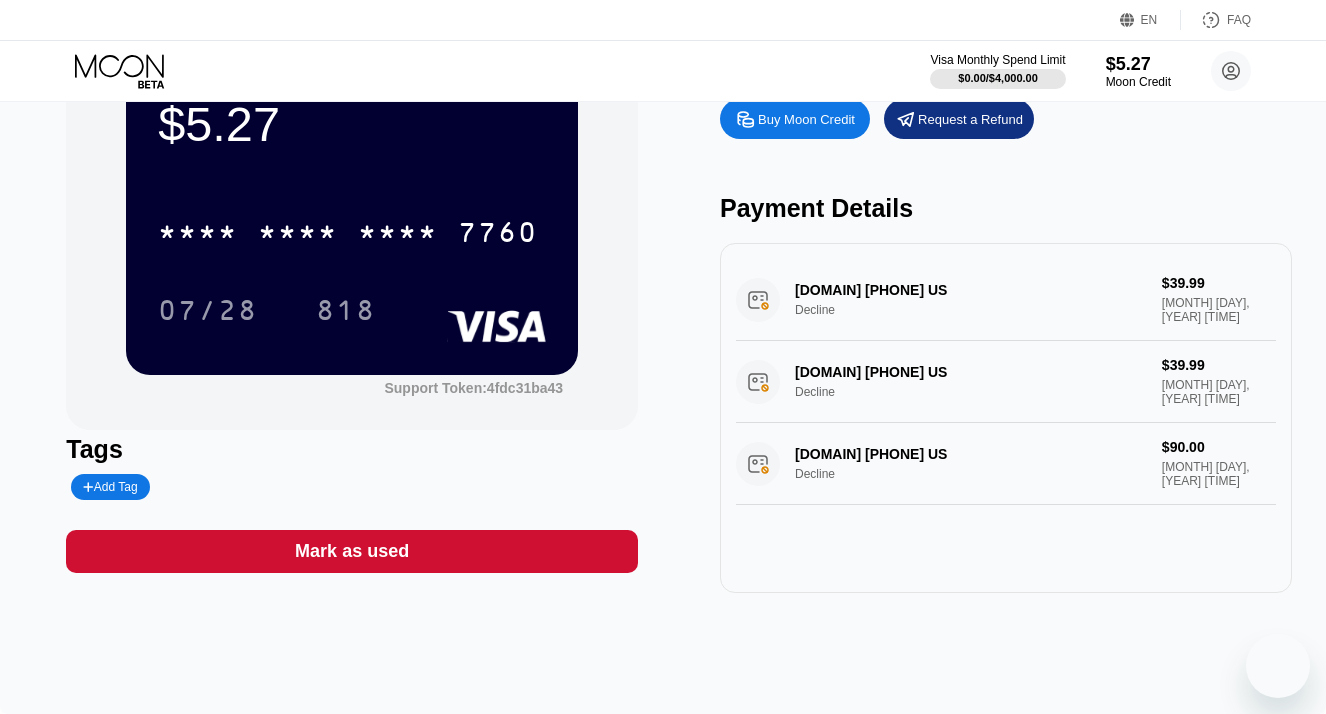 click on "Buy Moon Credit Request a Refund Payment Details [DOMAIN]              [PHONE]  US Decline $39.99 [MONTH] [DAY], [YEAR] [TIME] [DOMAIN]              [PHONE]  US Decline $39.99 [MONTH] [DAY], [YEAR] [TIME] [DOMAIN]              [PHONE]  US Decline $90.00 [MONTH] [DAY], [YEAR] [TIME]" at bounding box center [1006, 341] 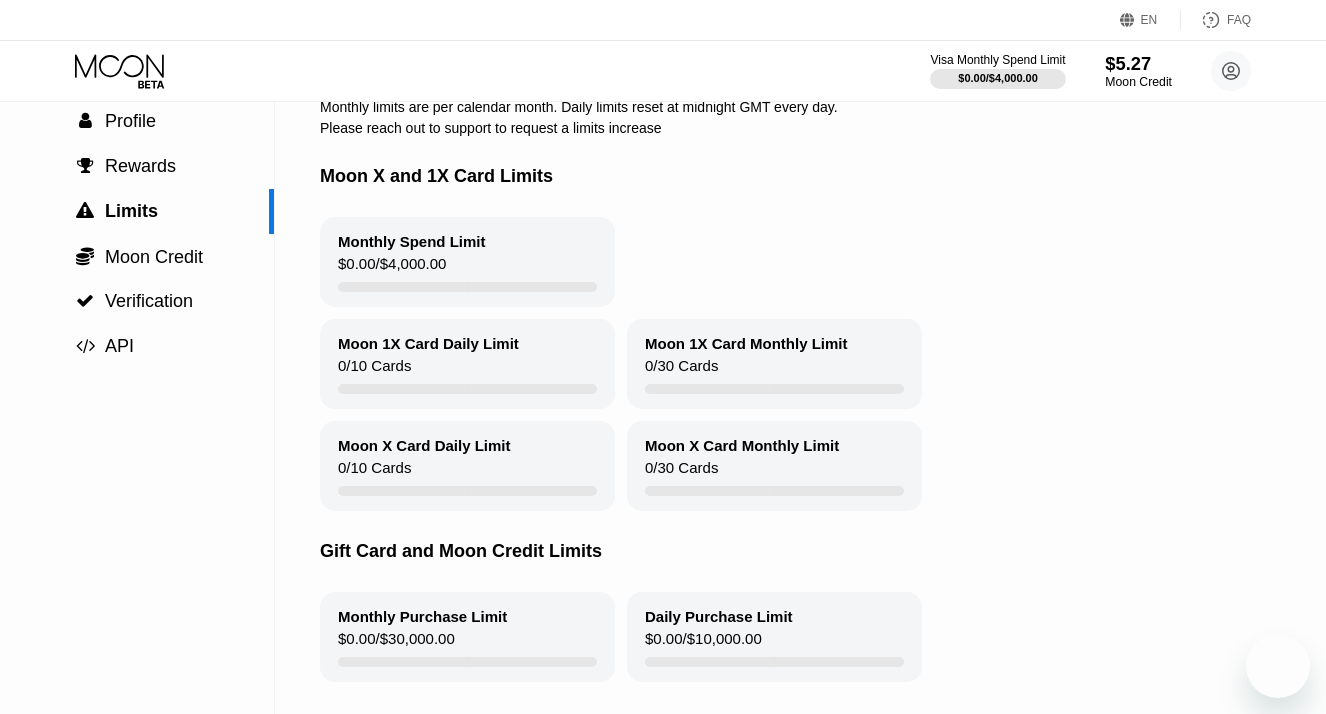click on "$5.27" at bounding box center (1138, 63) 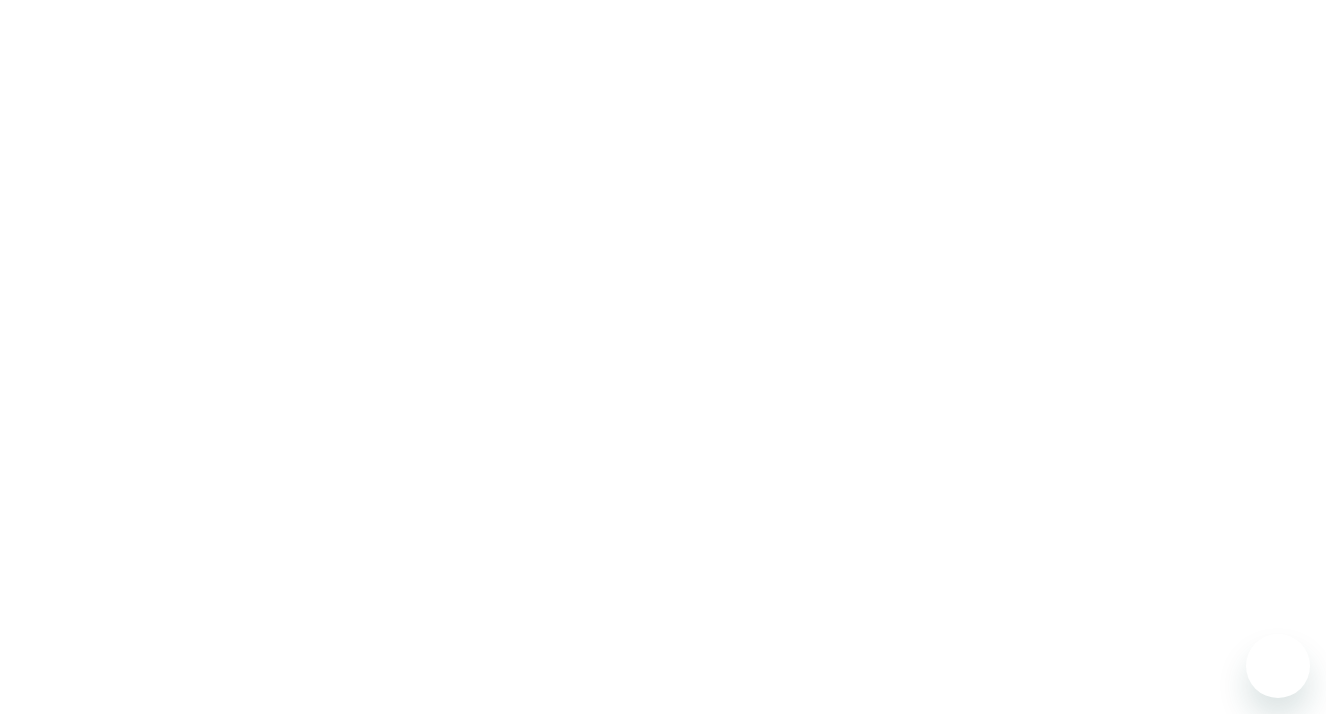 scroll, scrollTop: 0, scrollLeft: 0, axis: both 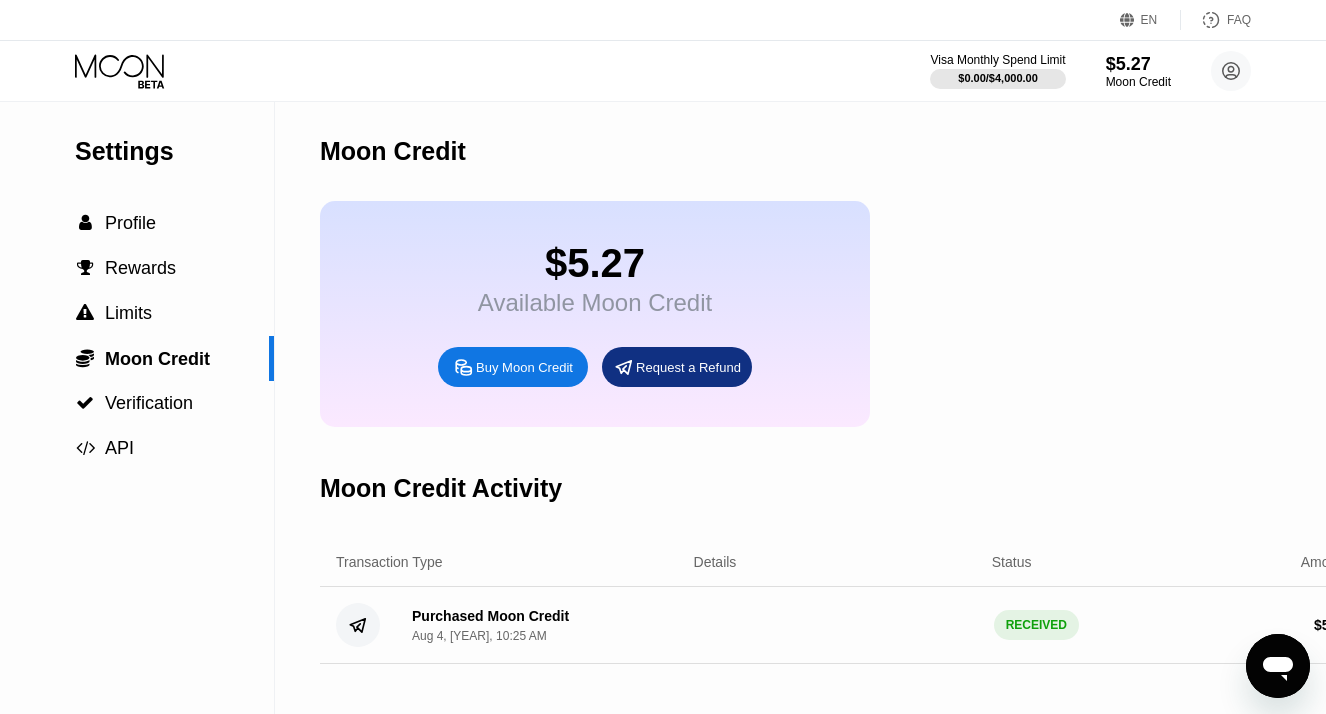 click on "Request a Refund" at bounding box center [688, 367] 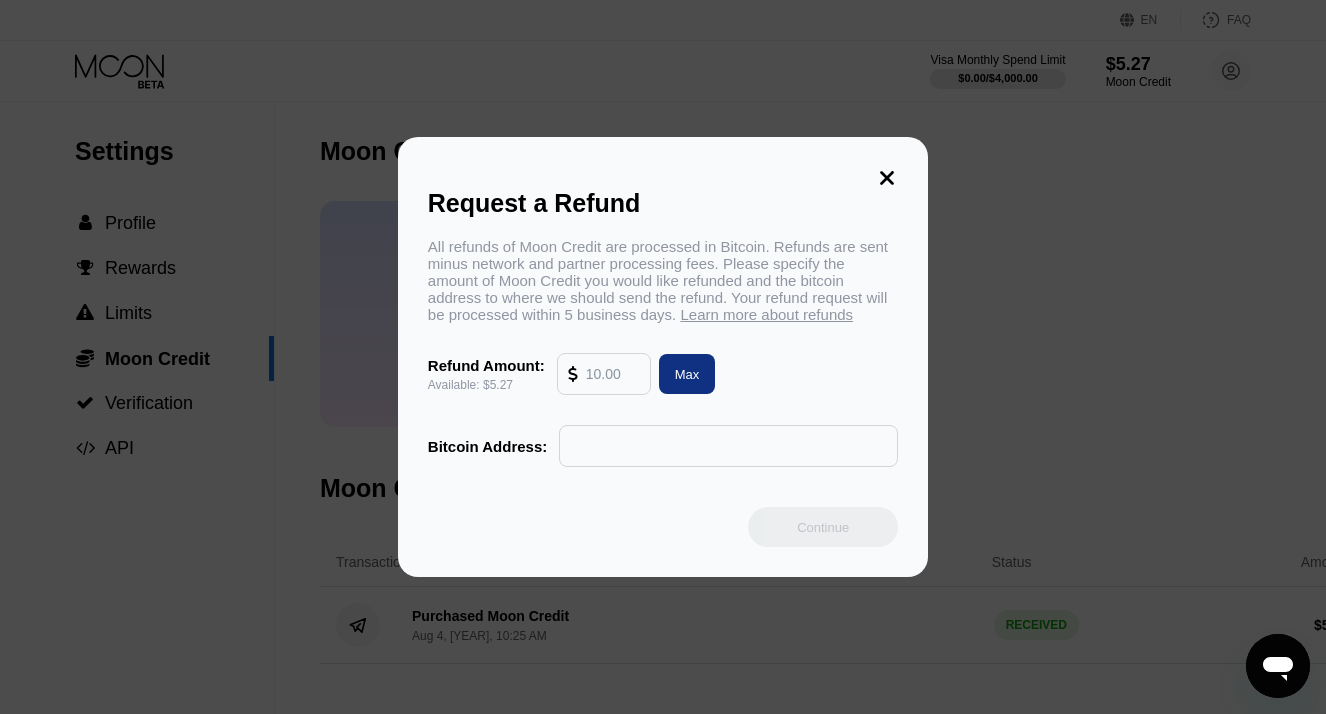 click at bounding box center (613, 374) 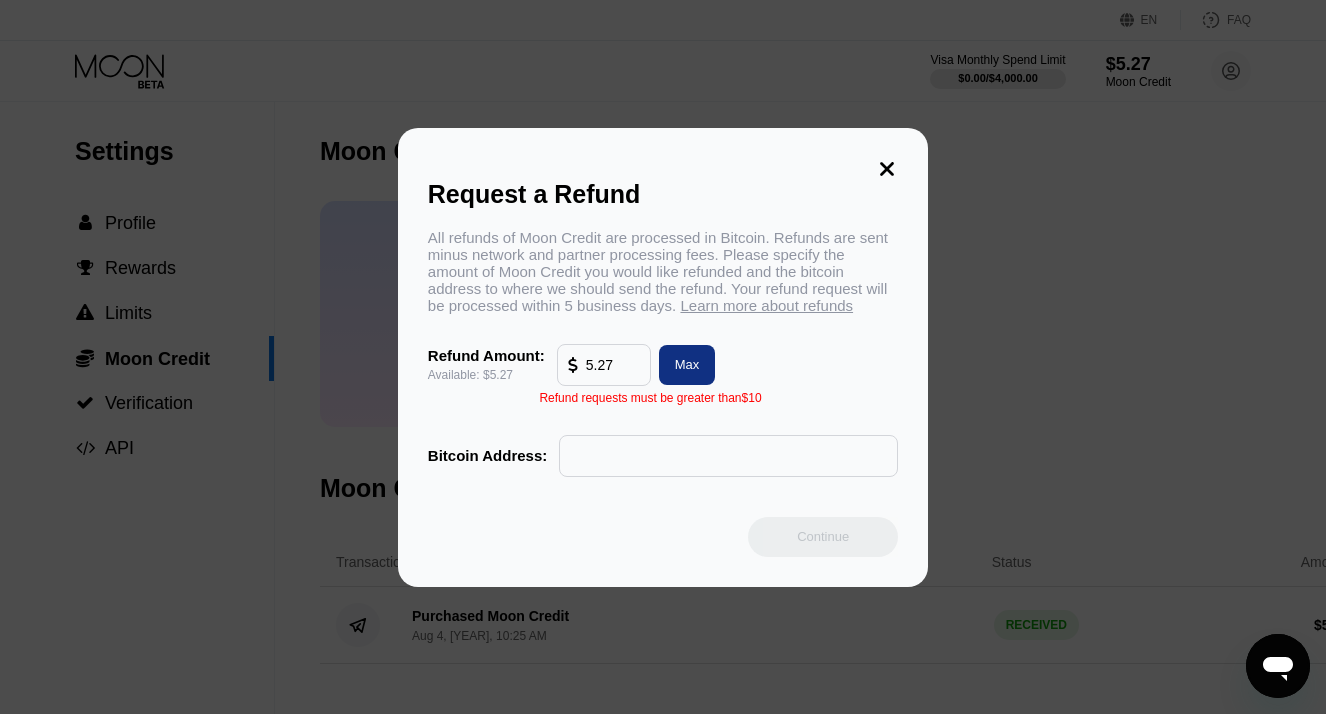 type on "5.27" 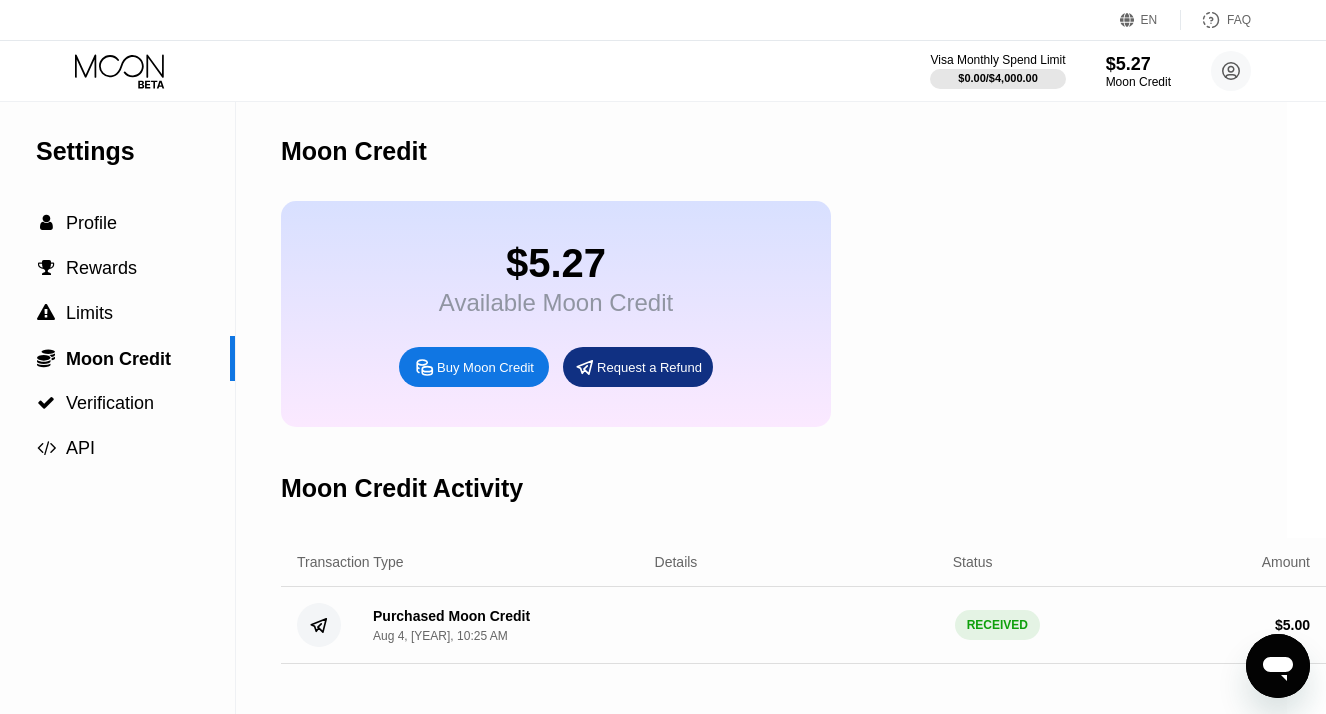 scroll, scrollTop: 0, scrollLeft: 39, axis: horizontal 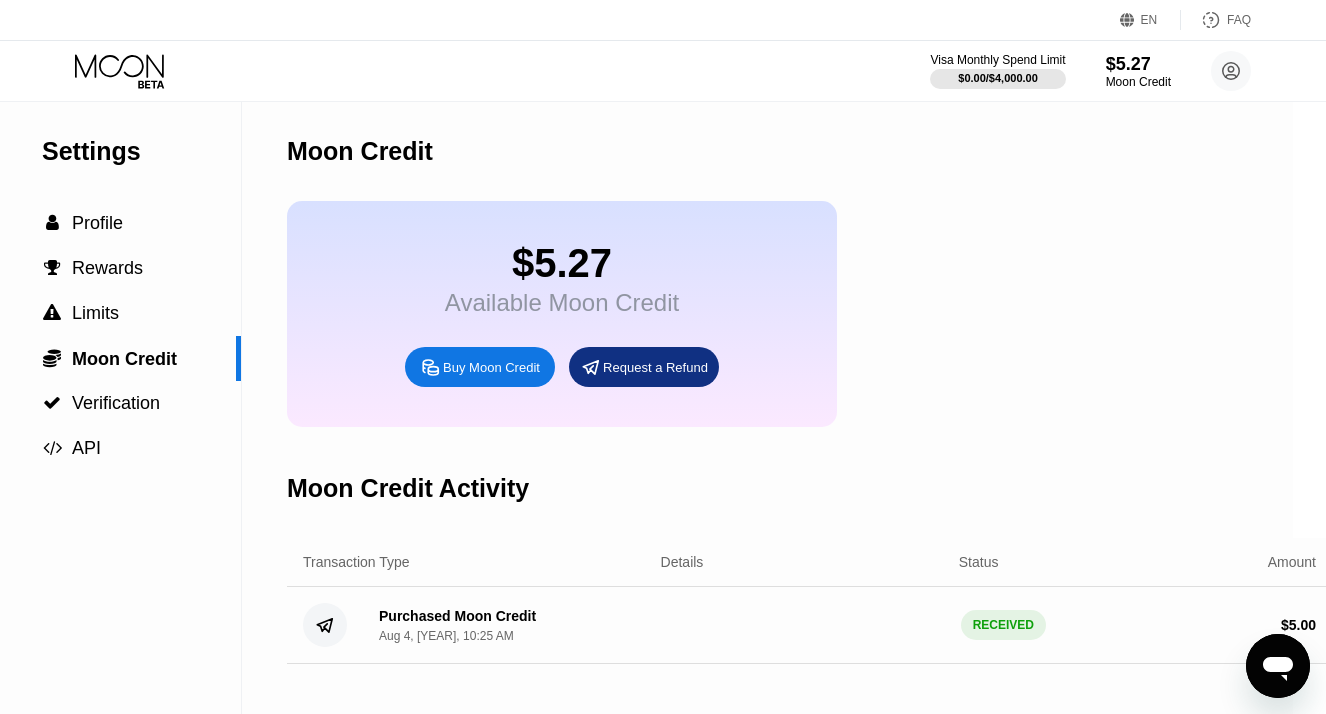 drag, startPoint x: 240, startPoint y: 342, endPoint x: 262, endPoint y: 314, distance: 35.608986 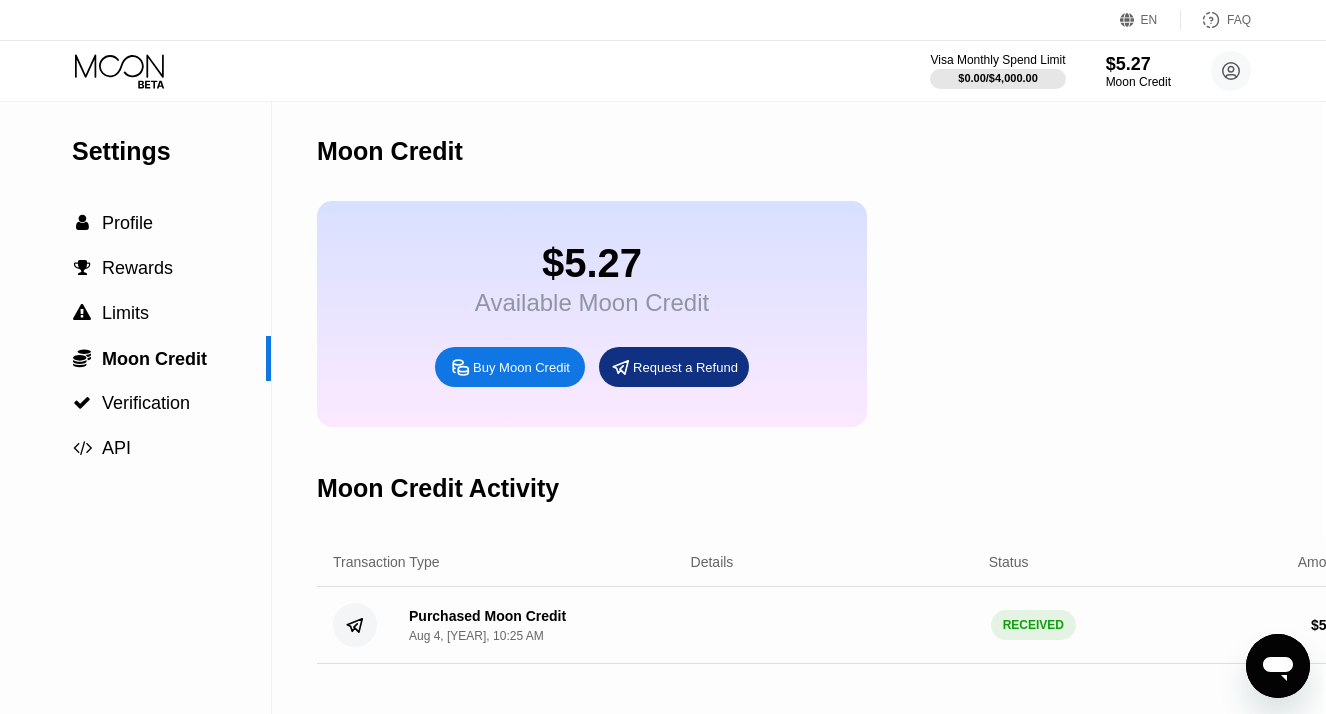 scroll, scrollTop: 0, scrollLeft: 3, axis: horizontal 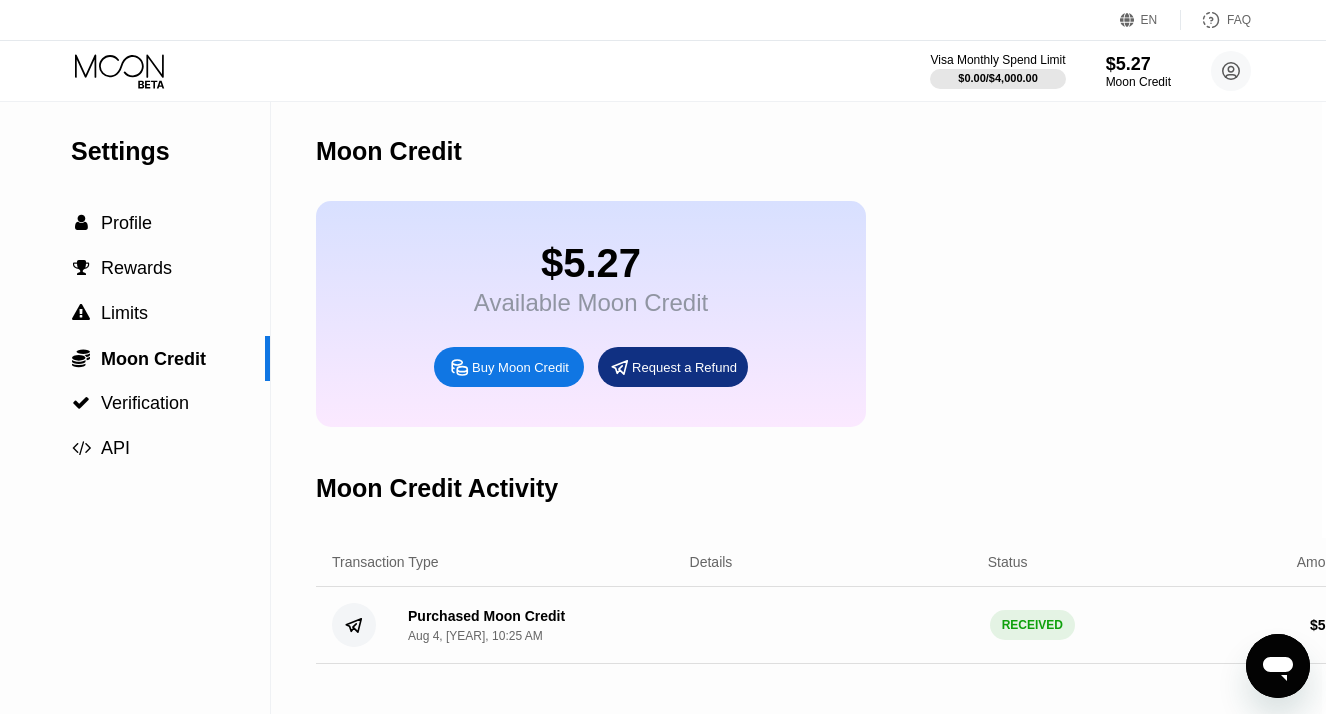 click on "Settings" at bounding box center [170, 151] 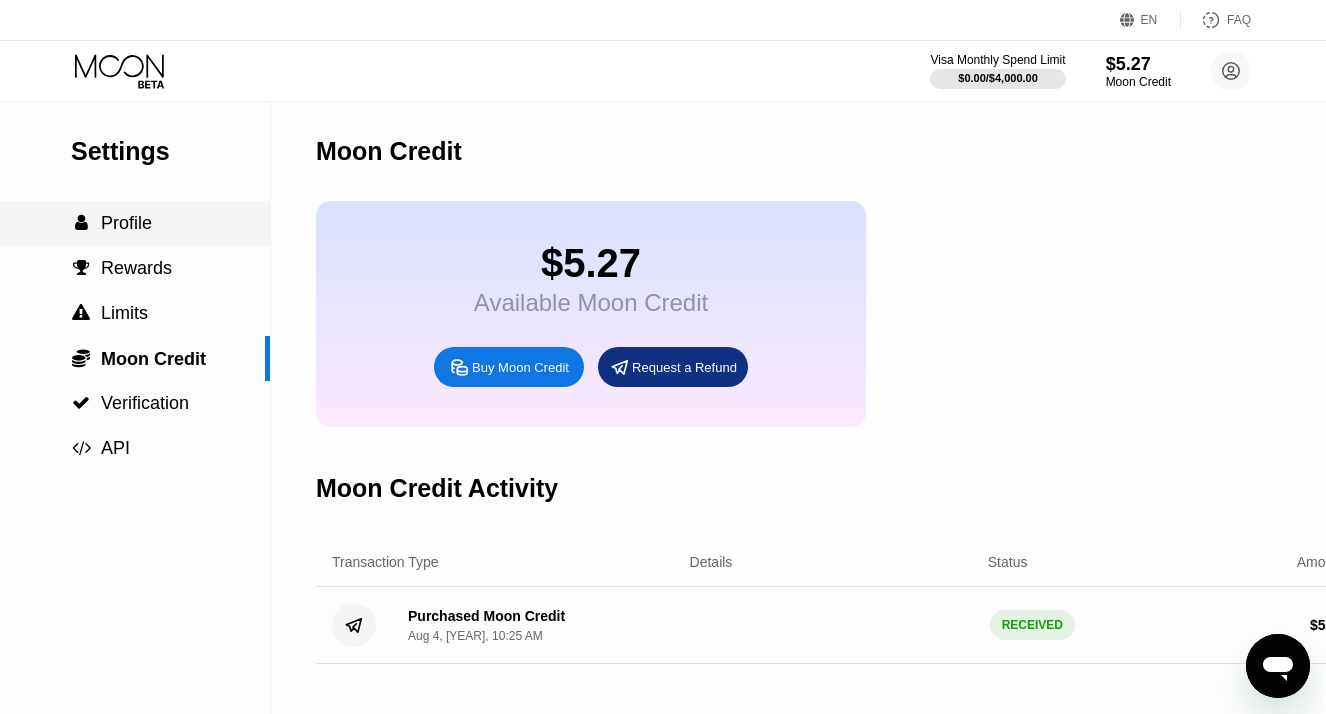 click on "Profile" at bounding box center (126, 223) 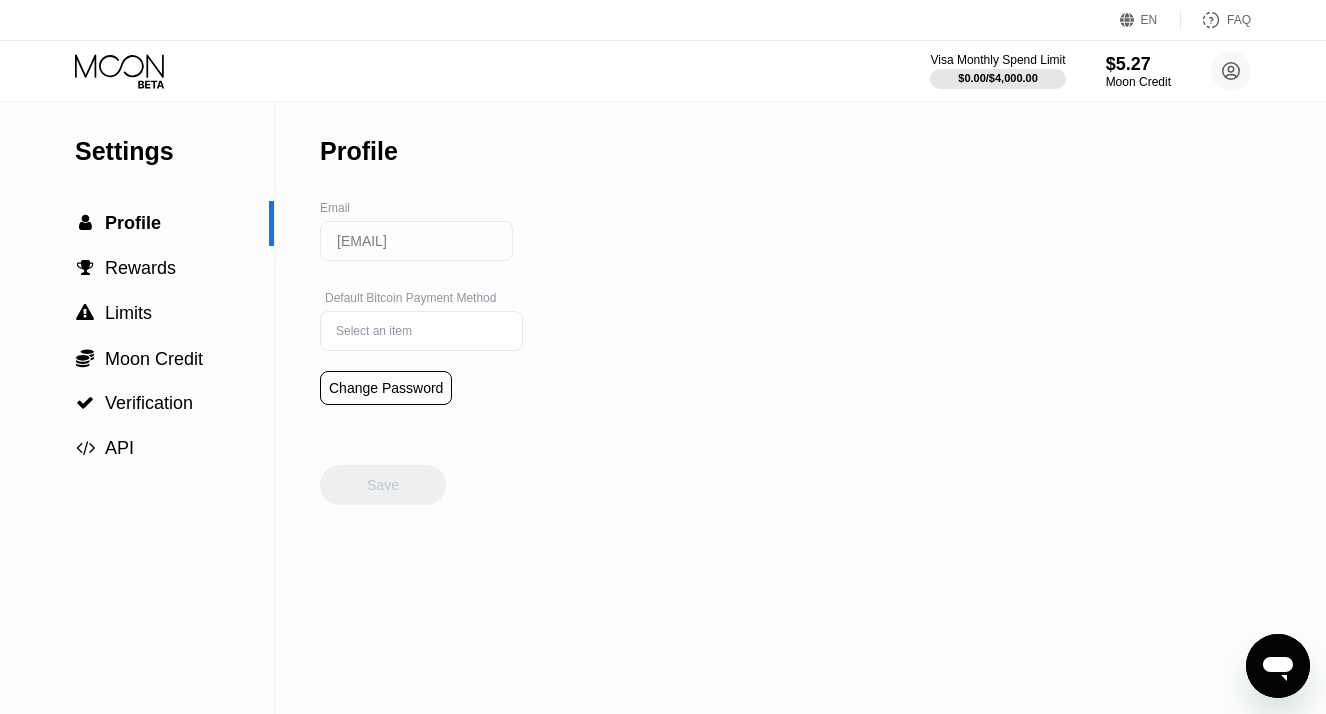 scroll, scrollTop: 0, scrollLeft: 0, axis: both 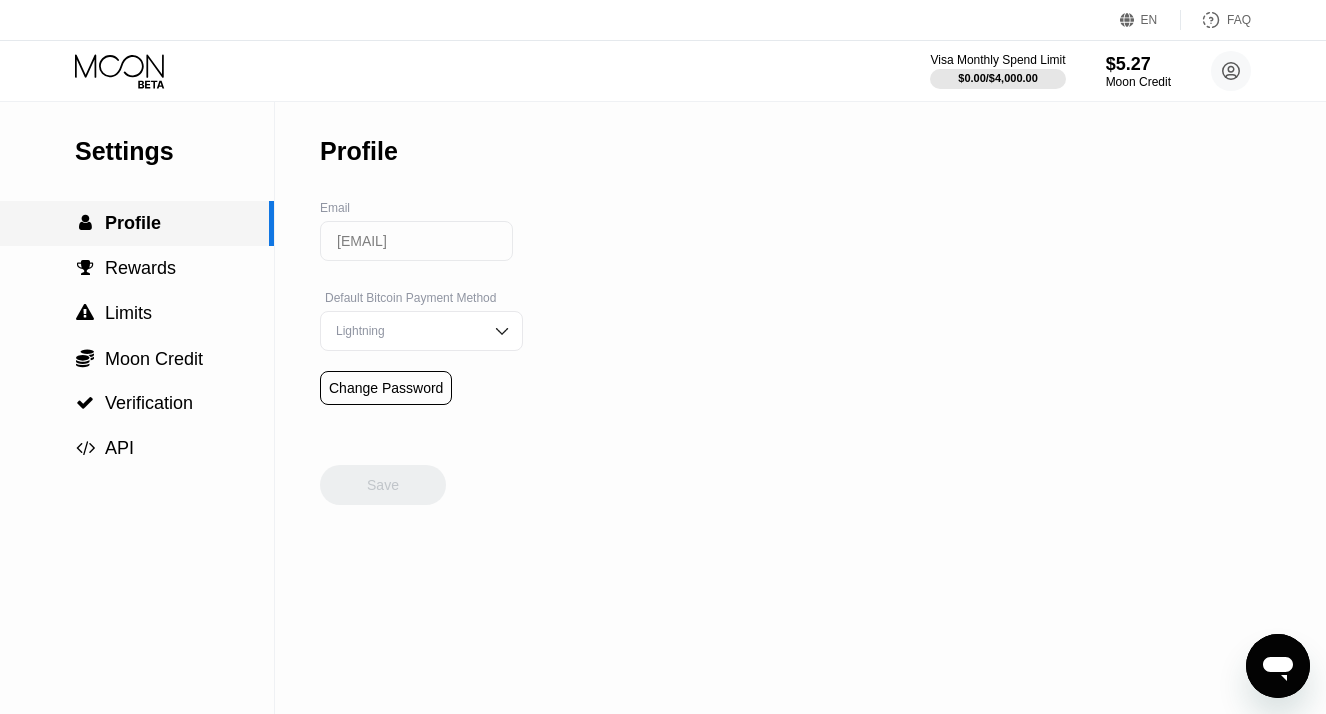 click on "Profile" at bounding box center [133, 223] 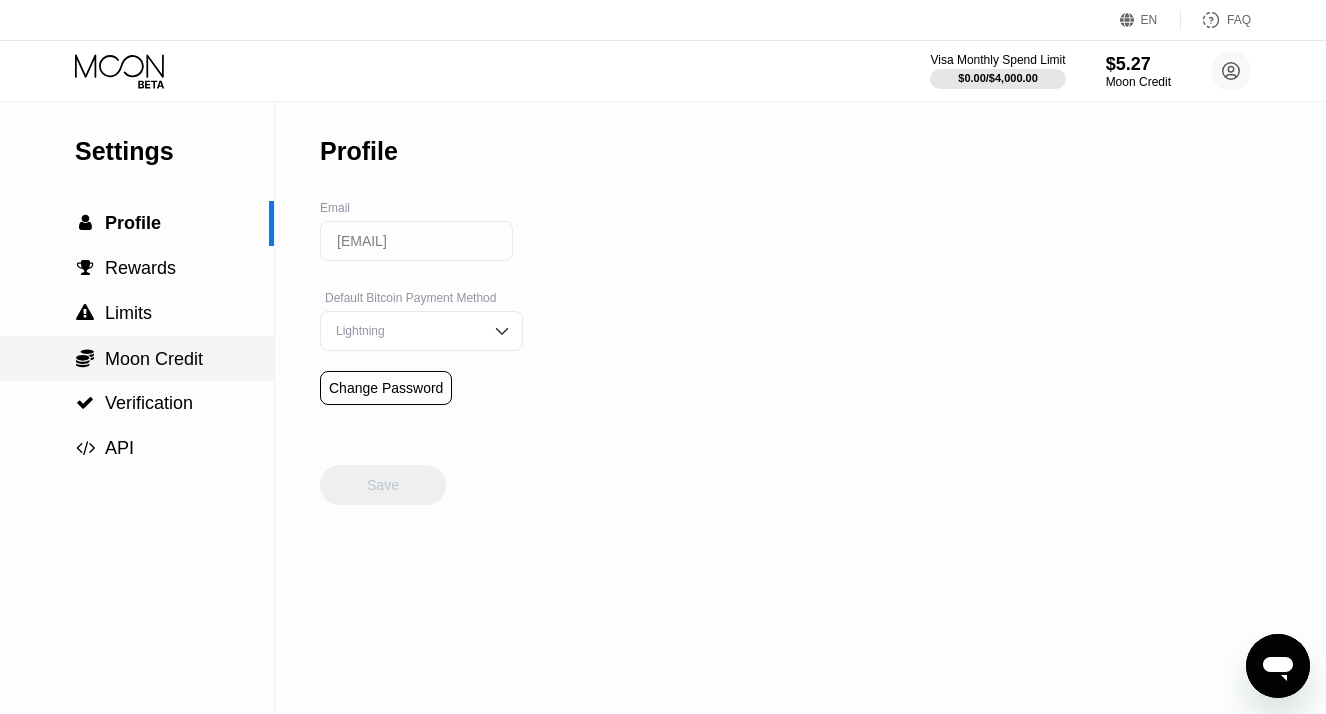 click on "Moon Credit" at bounding box center [154, 359] 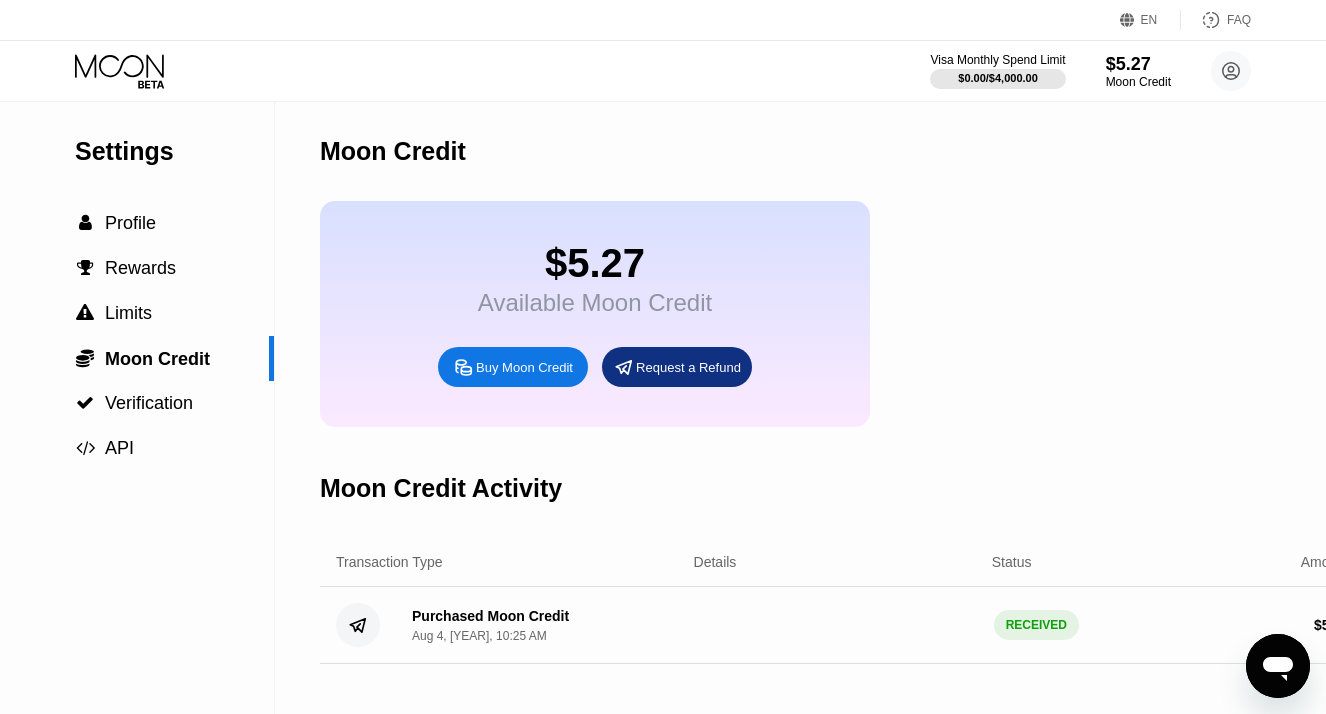 click 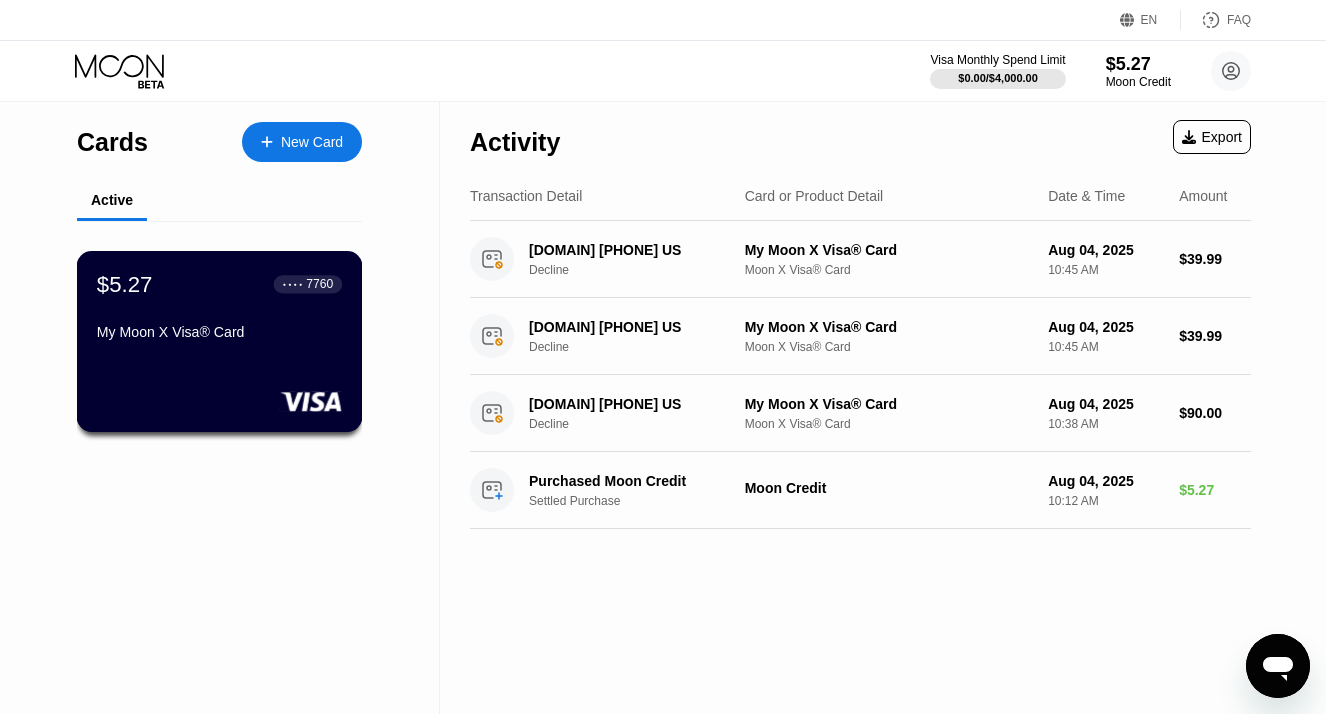 click on "$5.27 ● ● ● ● [CARD]" at bounding box center (219, 309) 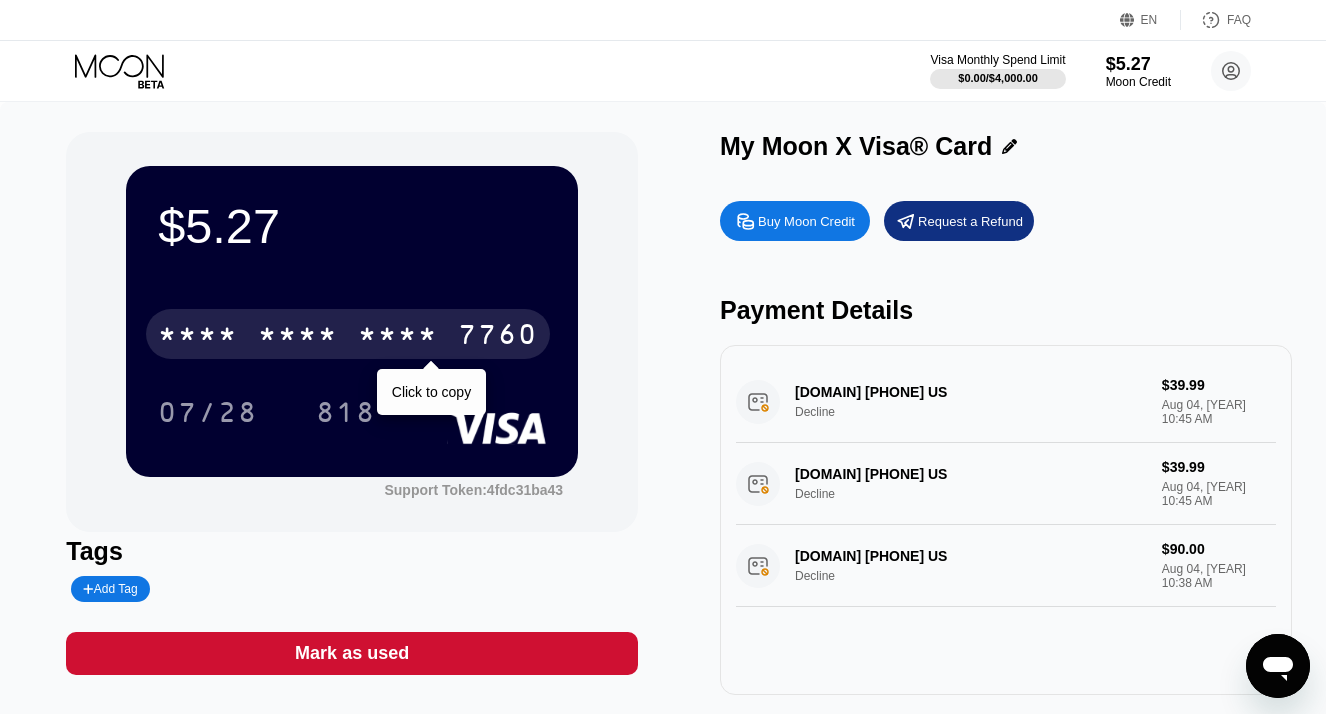 click on "* * * * * * * * * * * * [CARD]" at bounding box center [348, 334] 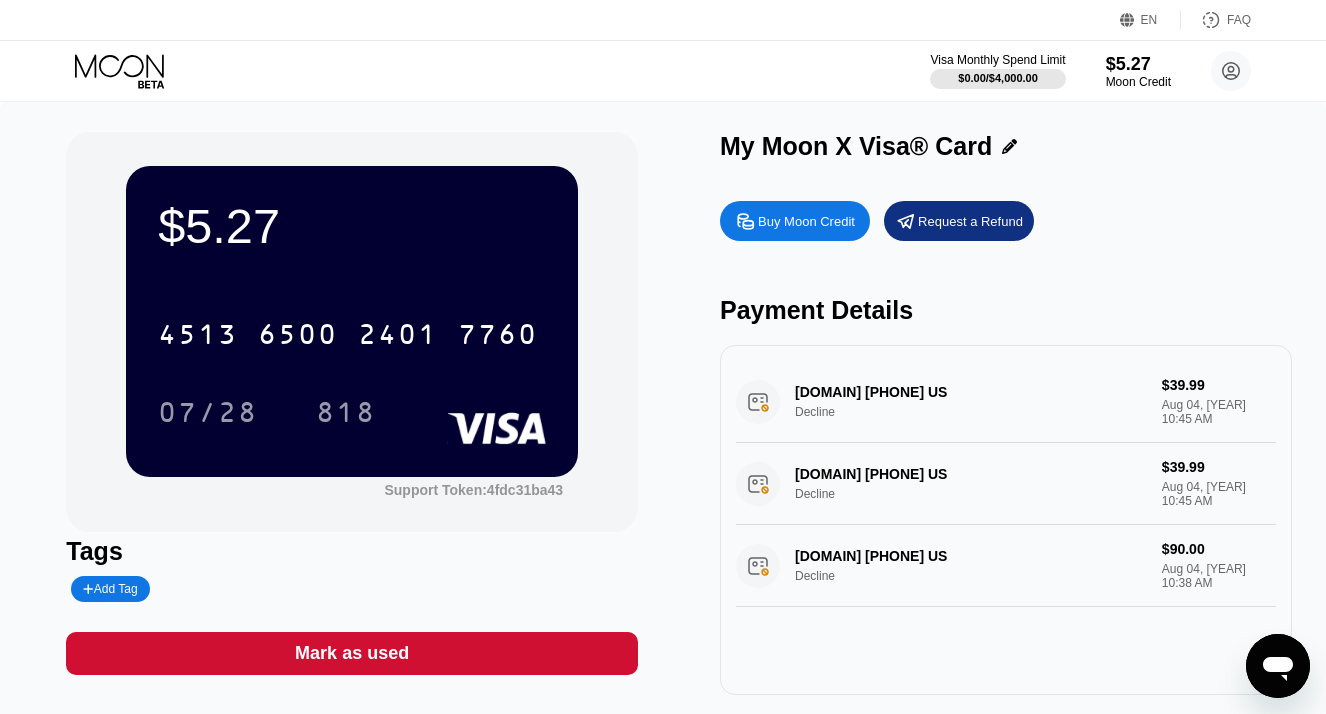 click on "[DOMAIN]              [PHONE]  US Decline $39.99 Aug 04, [YEAR] 10:45 AM" at bounding box center [1006, 402] 